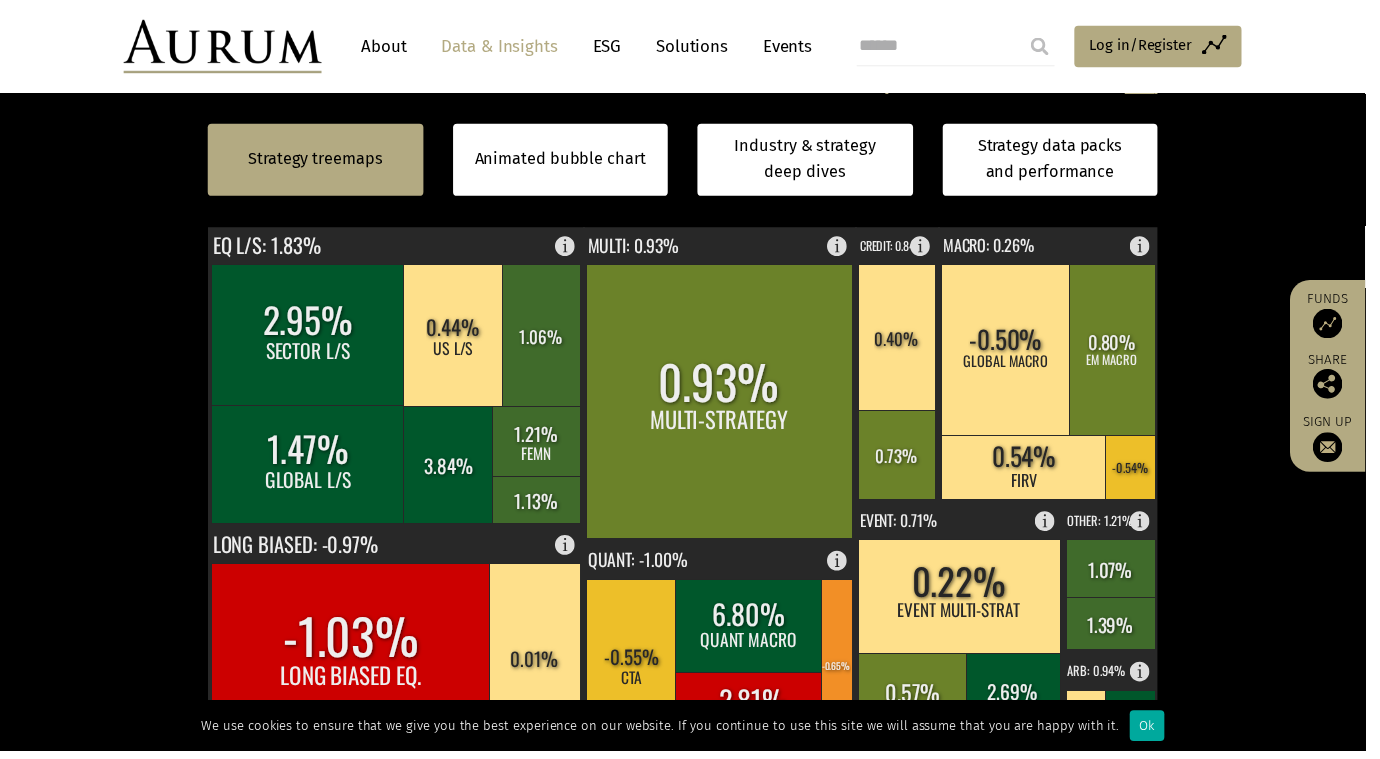 scroll, scrollTop: 520, scrollLeft: 0, axis: vertical 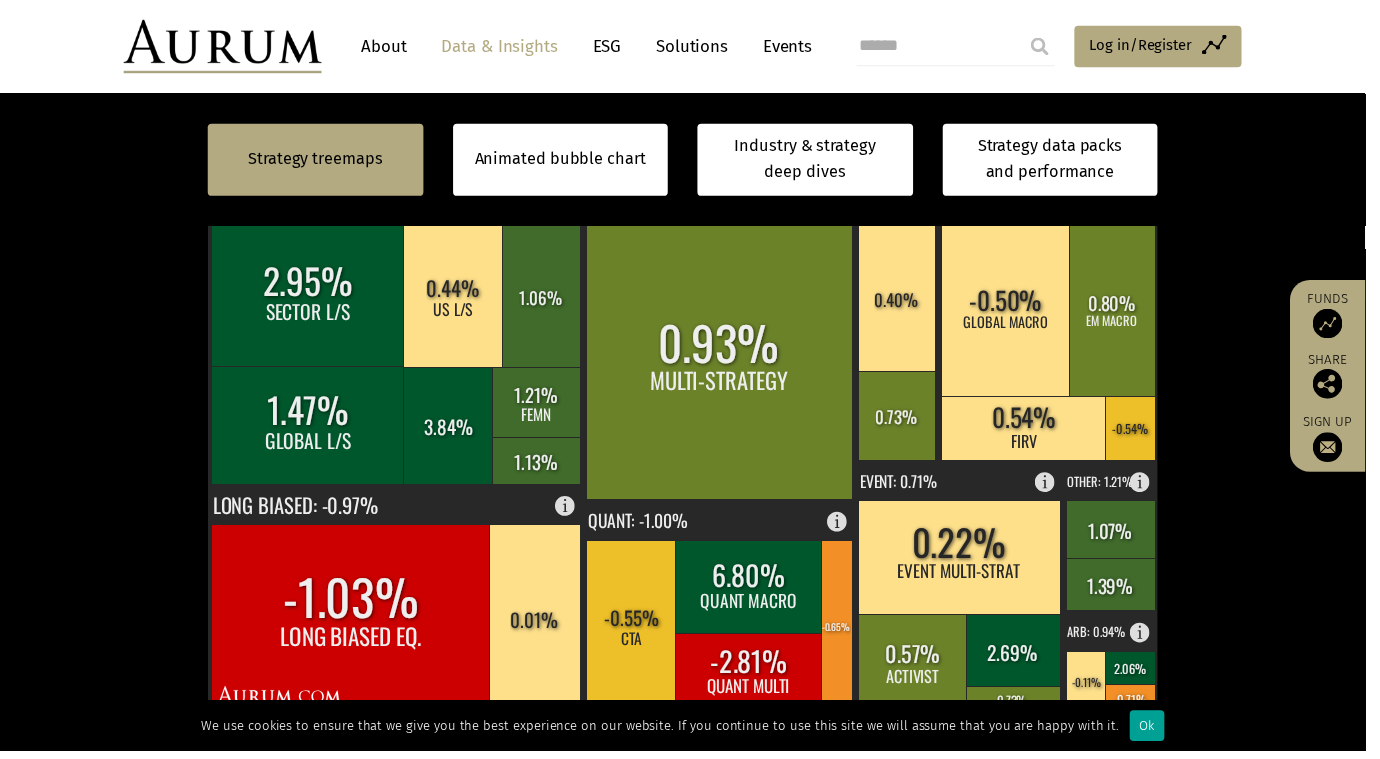 click on "Ok" at bounding box center (1159, 733) 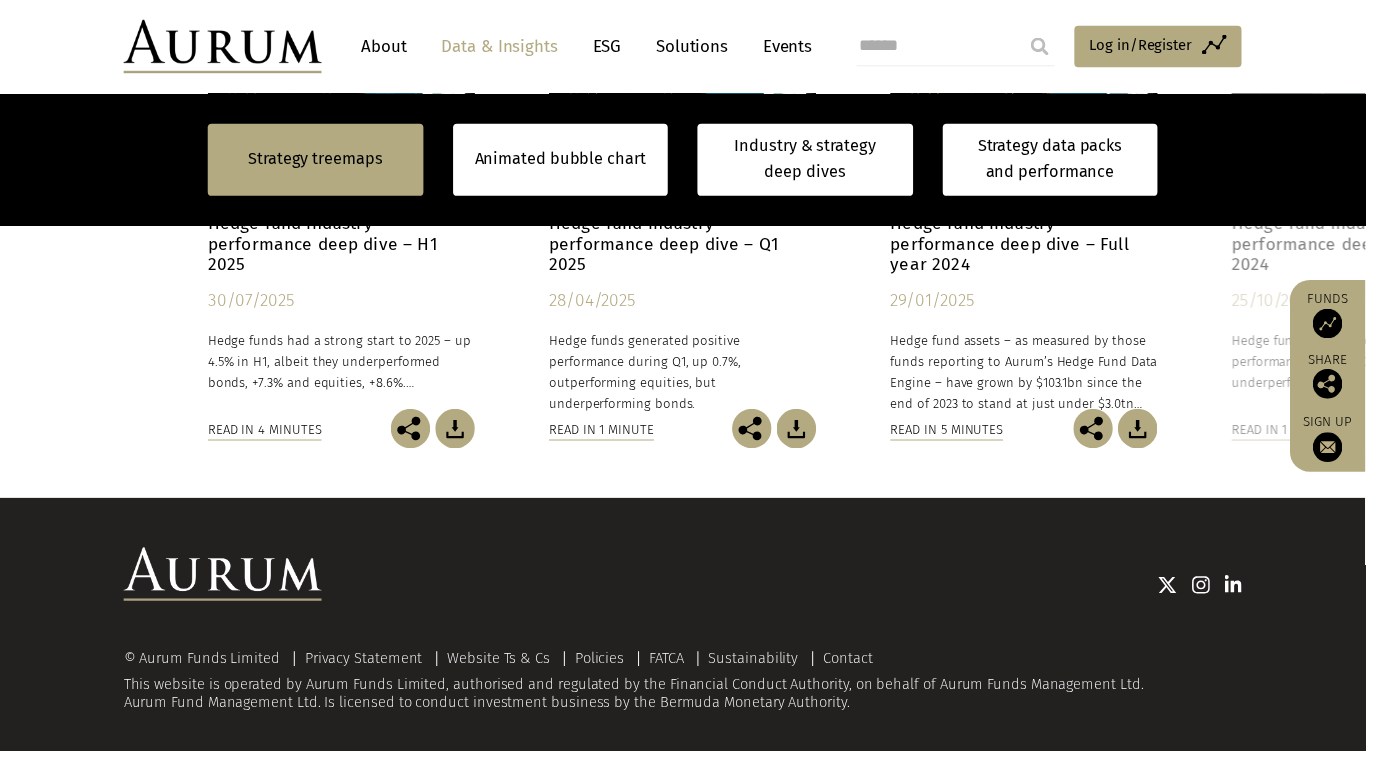 scroll, scrollTop: 1752, scrollLeft: 0, axis: vertical 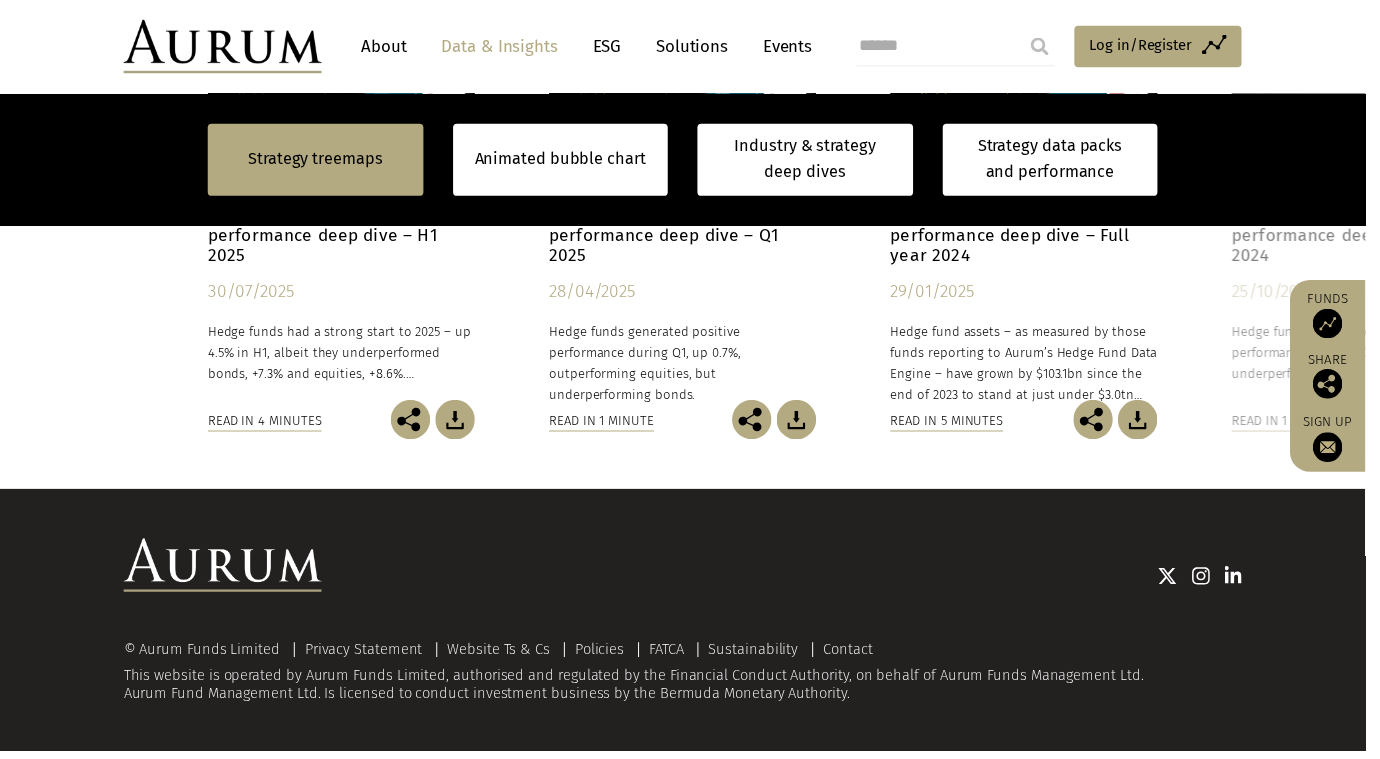click at bounding box center (1342, 452) 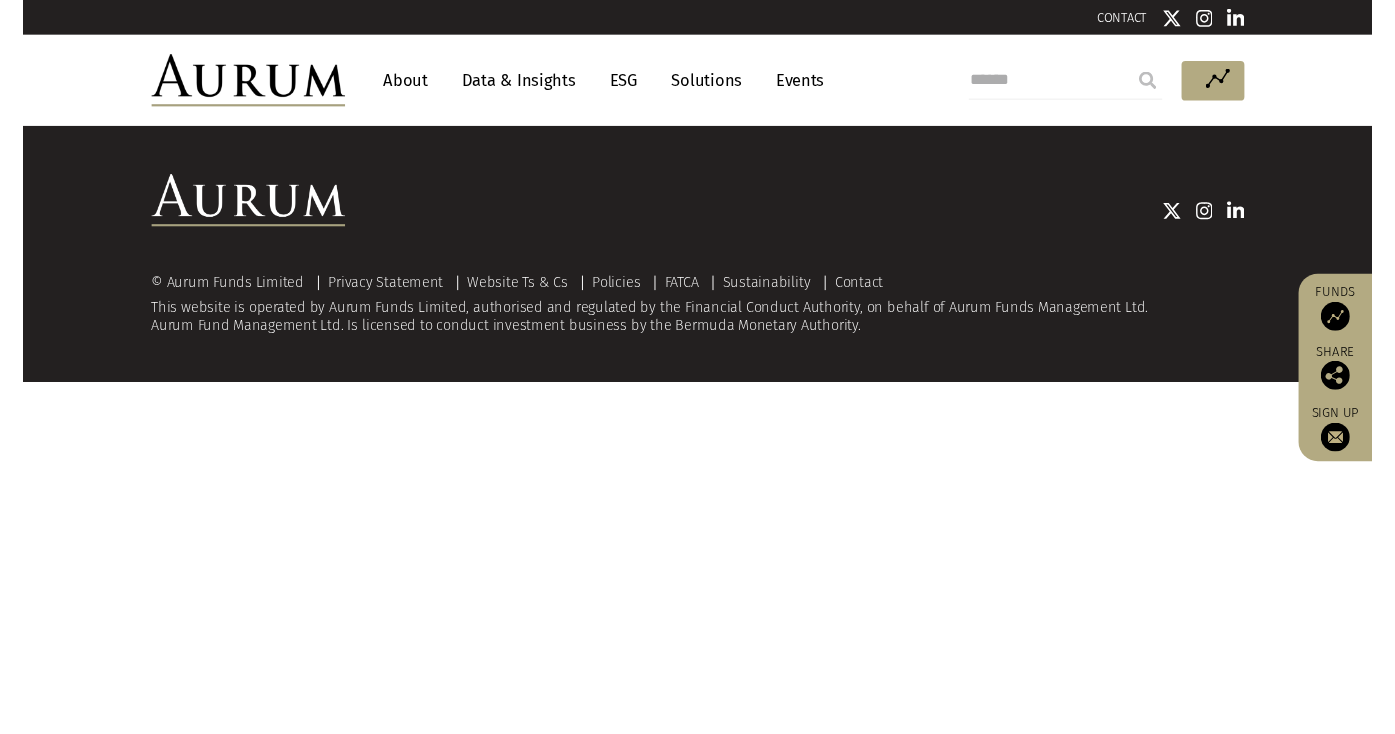 scroll, scrollTop: 0, scrollLeft: 0, axis: both 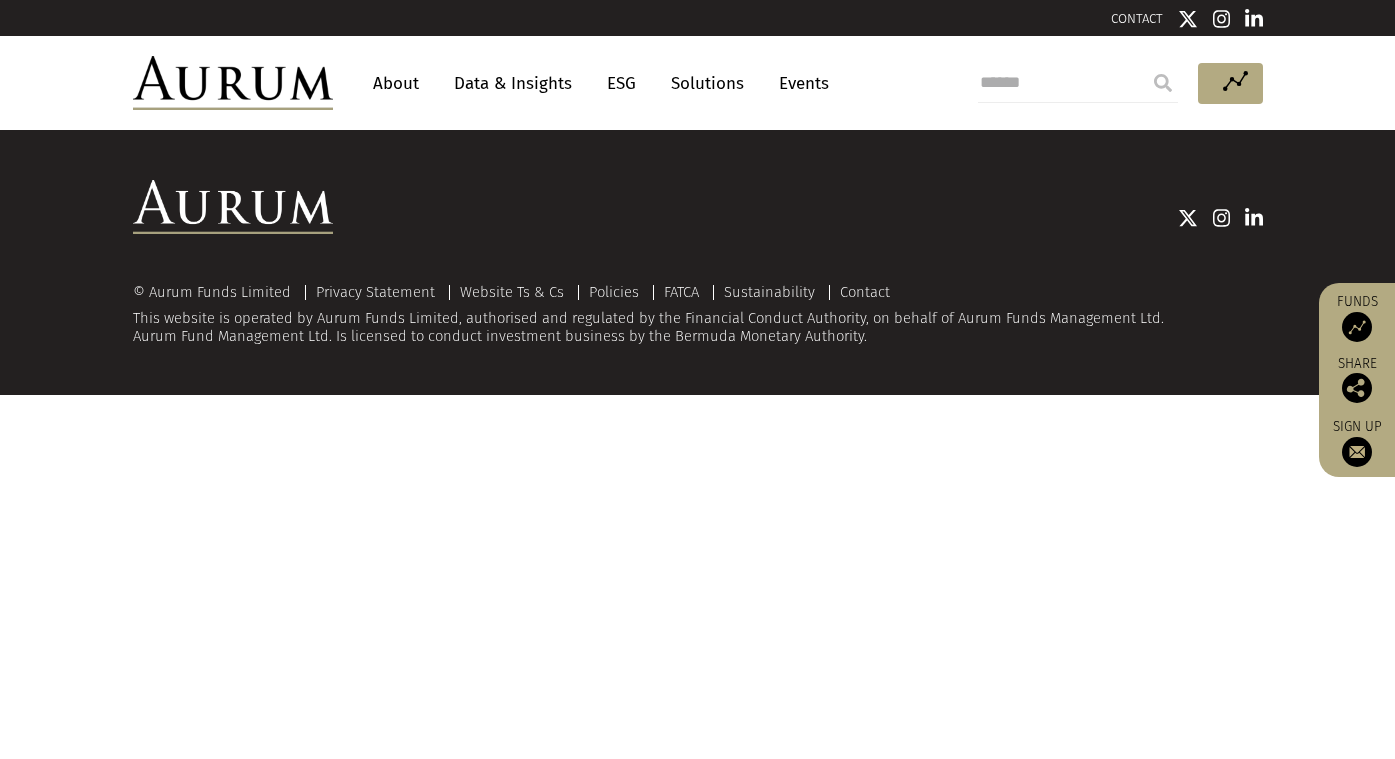 click at bounding box center [1357, 452] 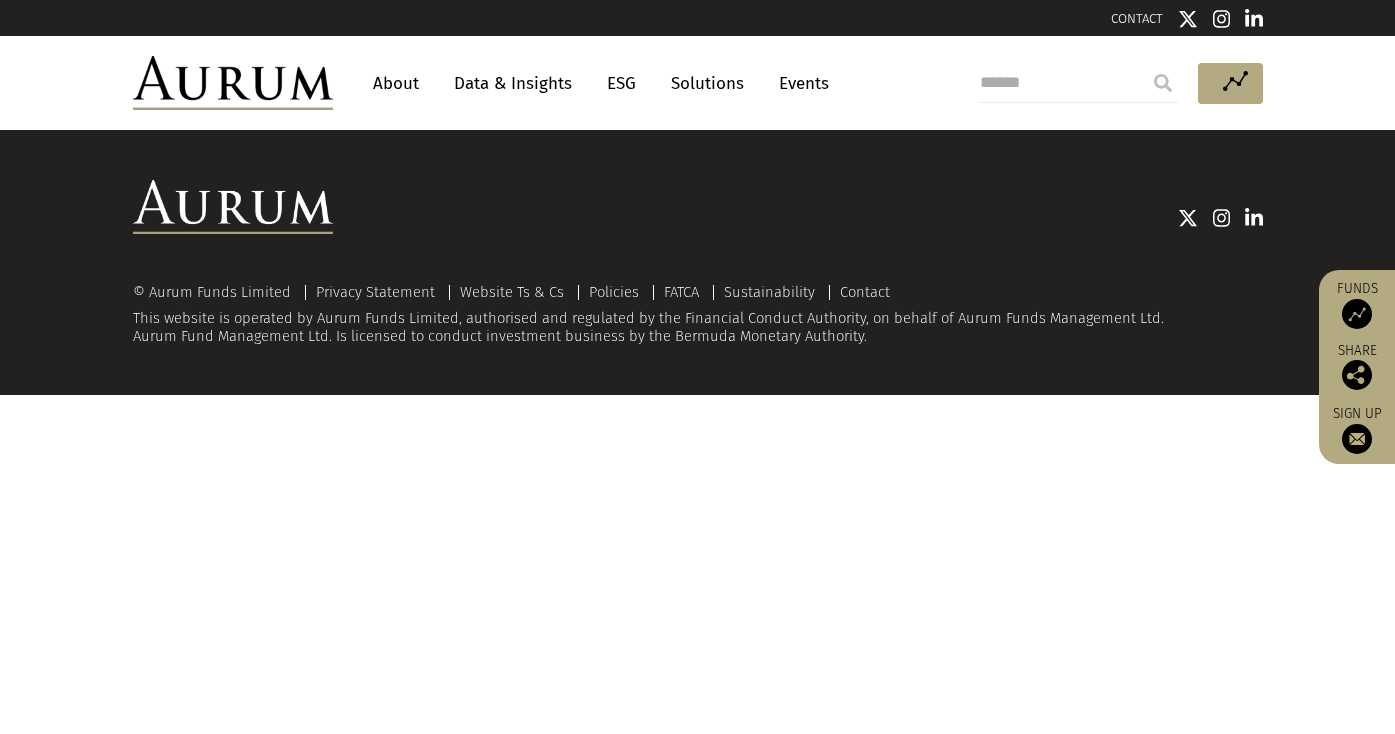 click at bounding box center [1357, 439] 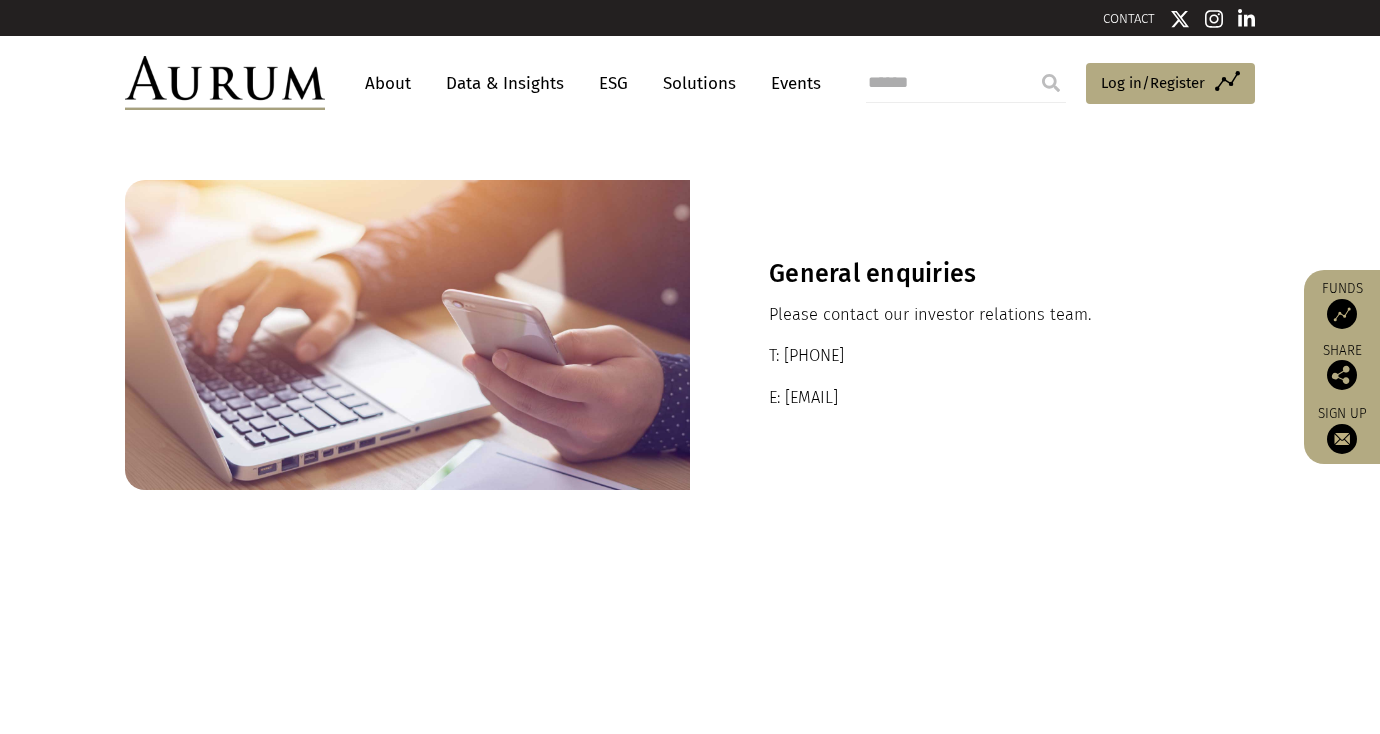 scroll, scrollTop: 0, scrollLeft: 0, axis: both 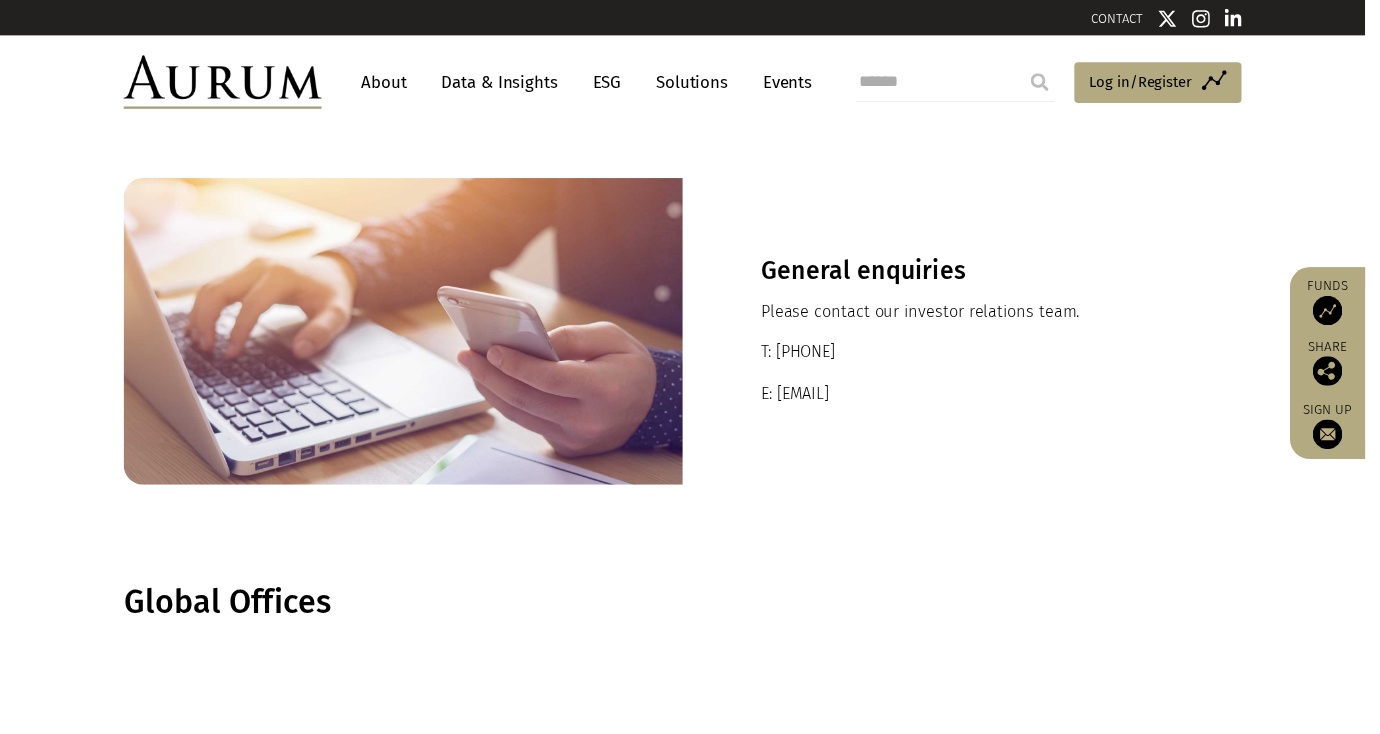 click at bounding box center [1342, 439] 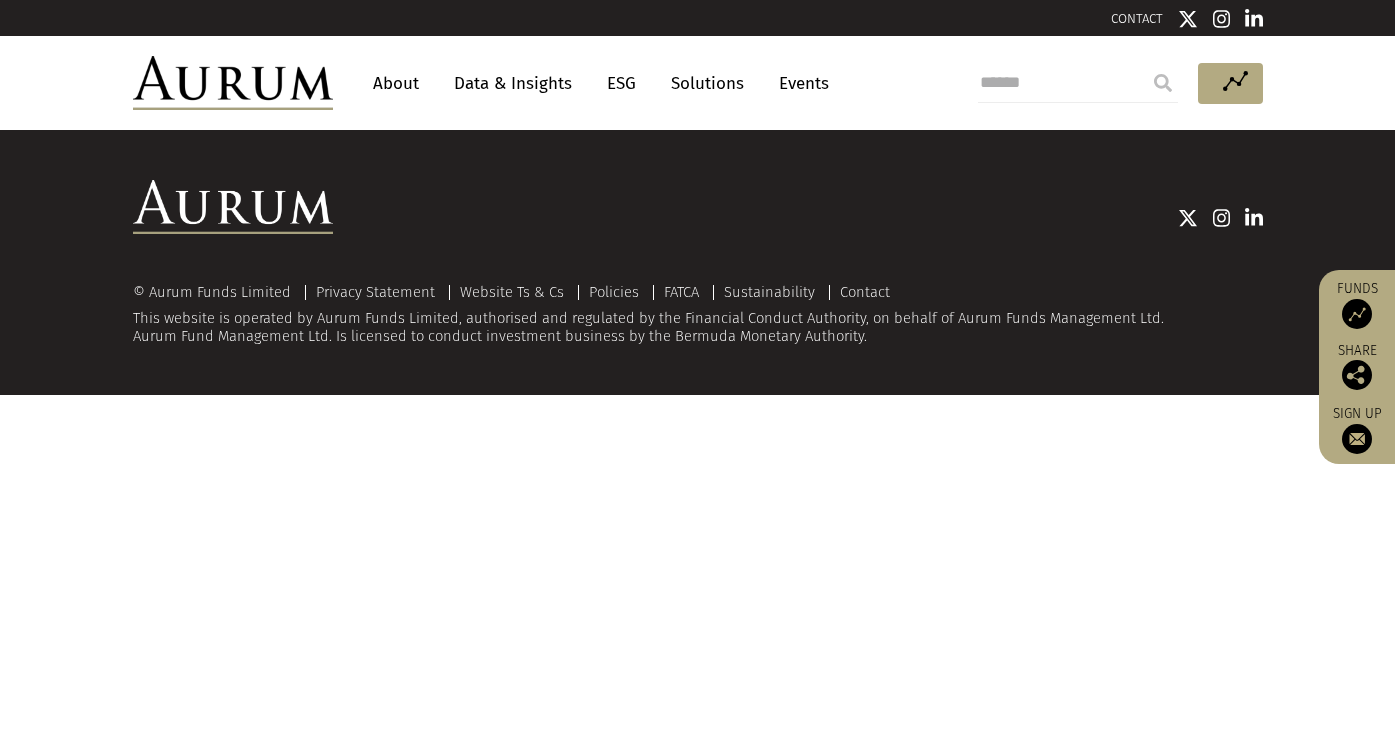 scroll, scrollTop: 0, scrollLeft: 0, axis: both 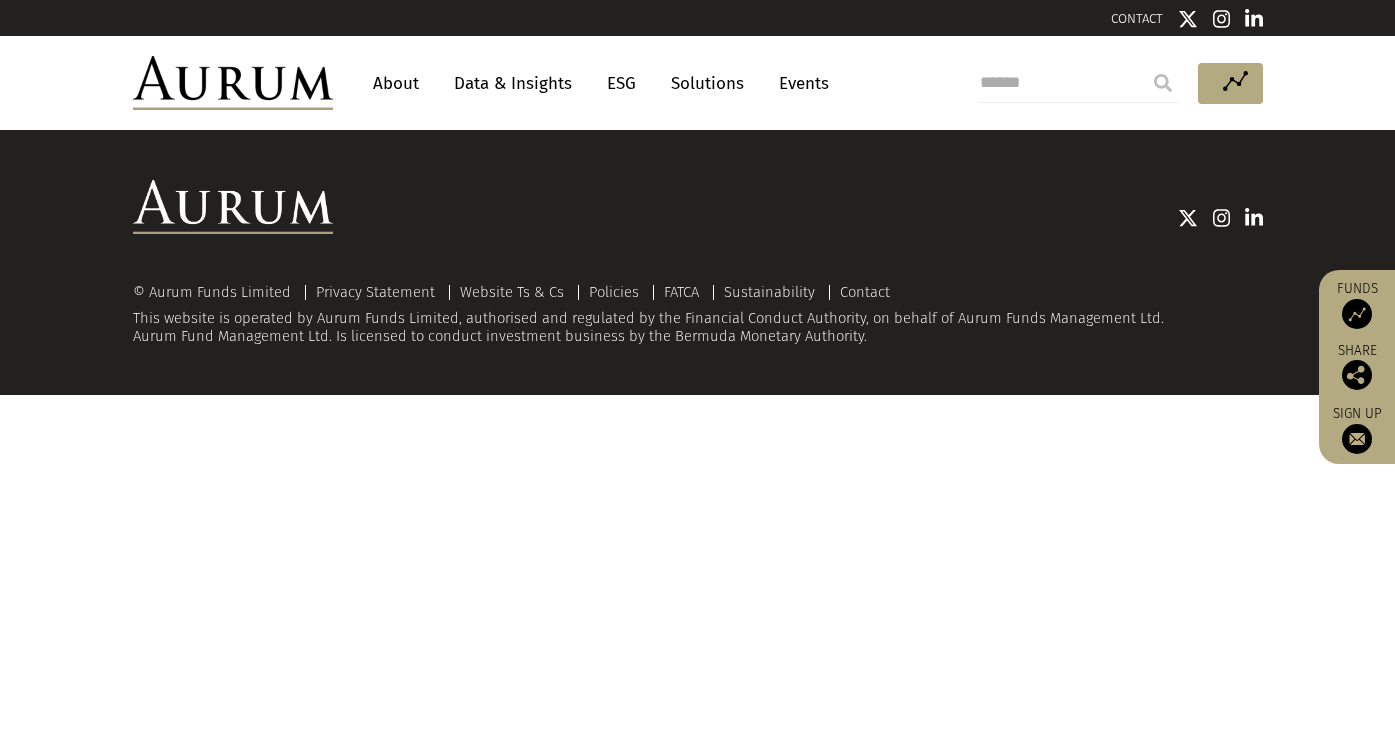 click at bounding box center (1357, 439) 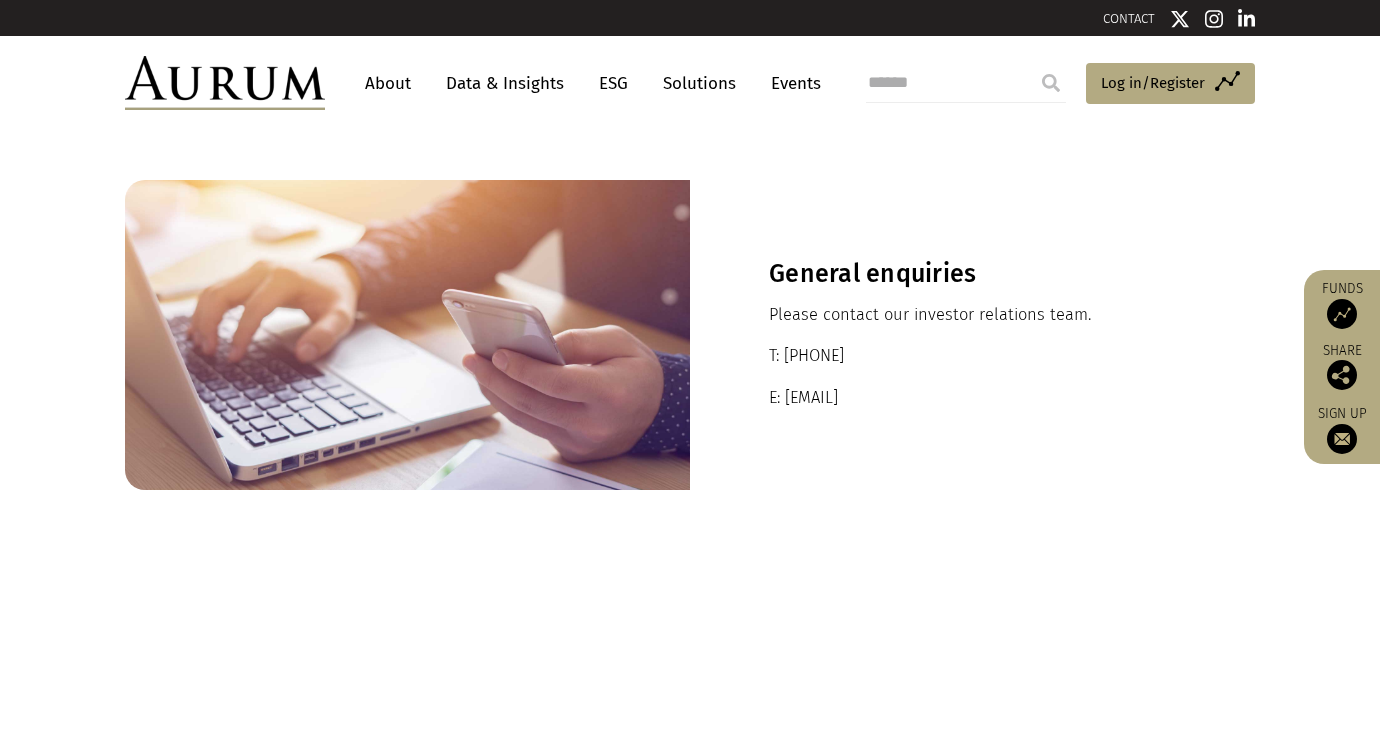scroll, scrollTop: 0, scrollLeft: 0, axis: both 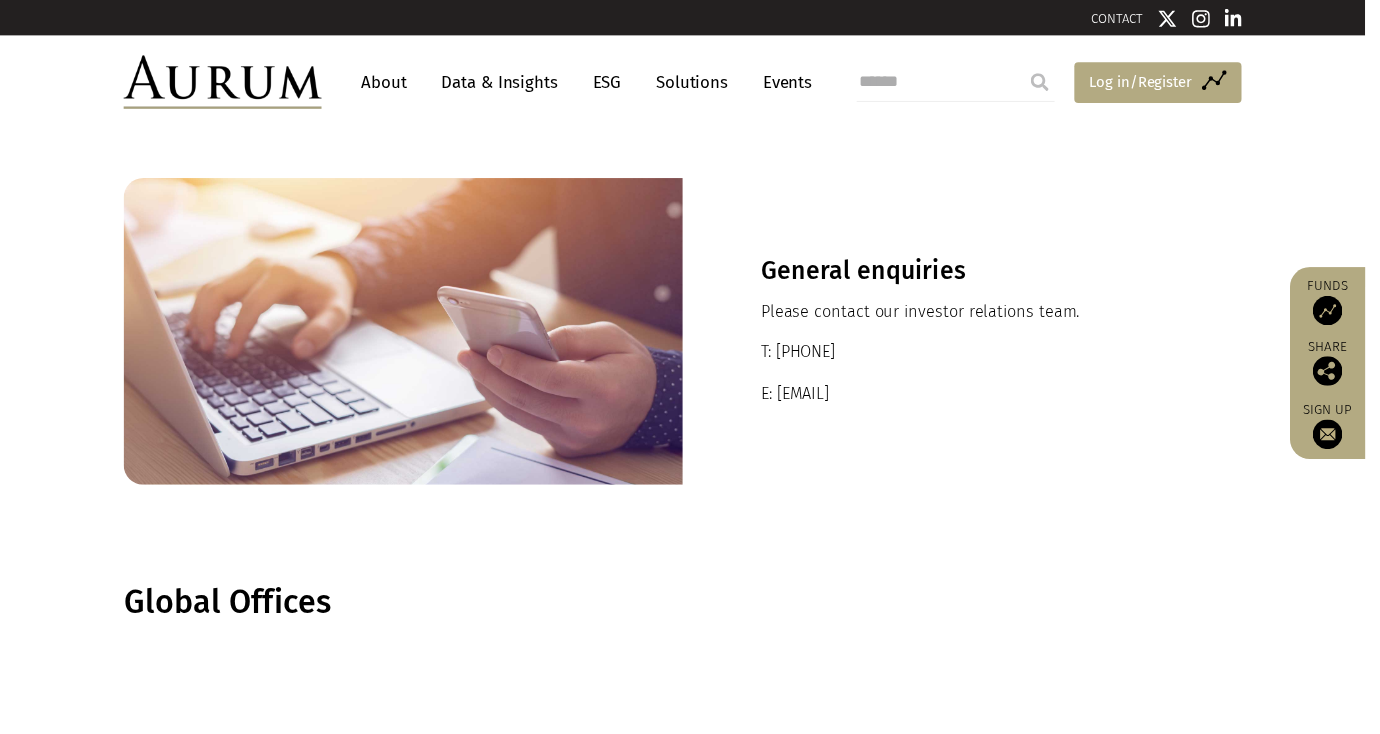 click on "Log in/Register" at bounding box center (1153, 83) 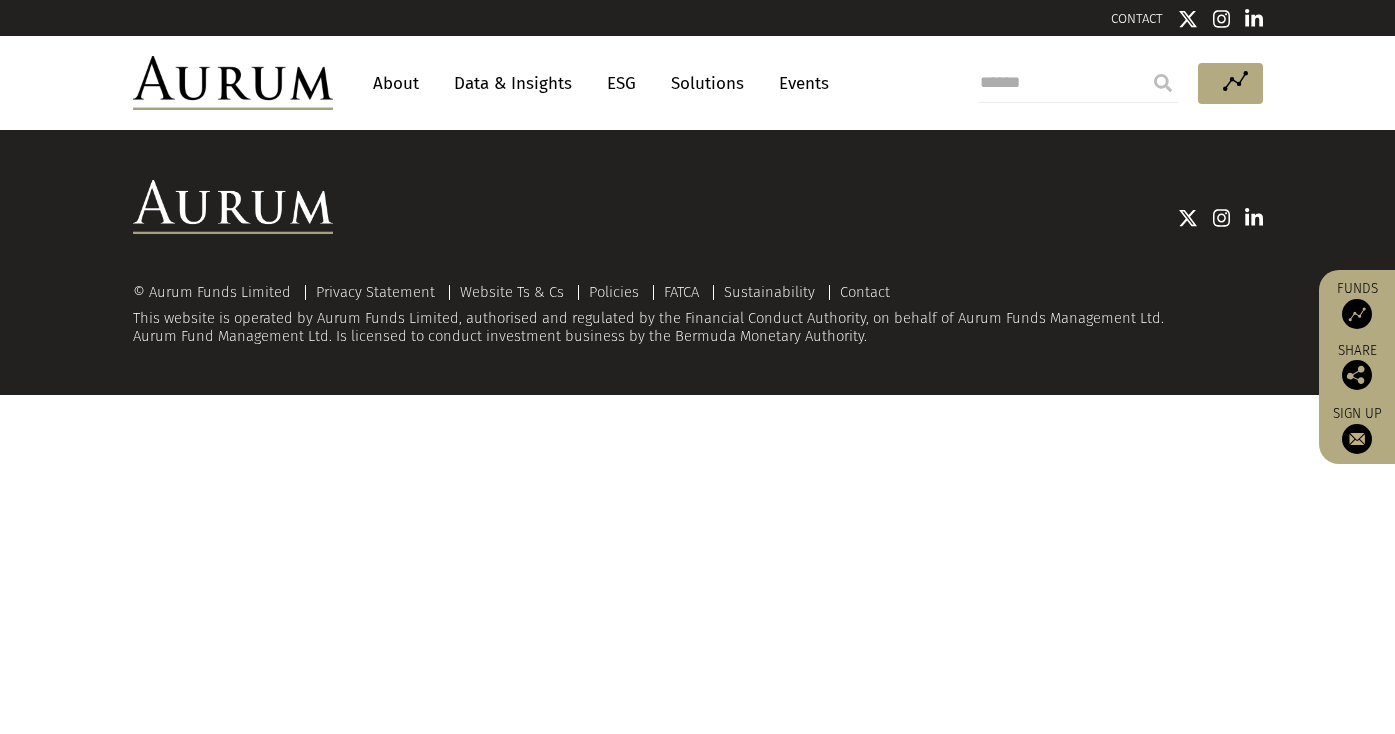 scroll, scrollTop: 0, scrollLeft: 0, axis: both 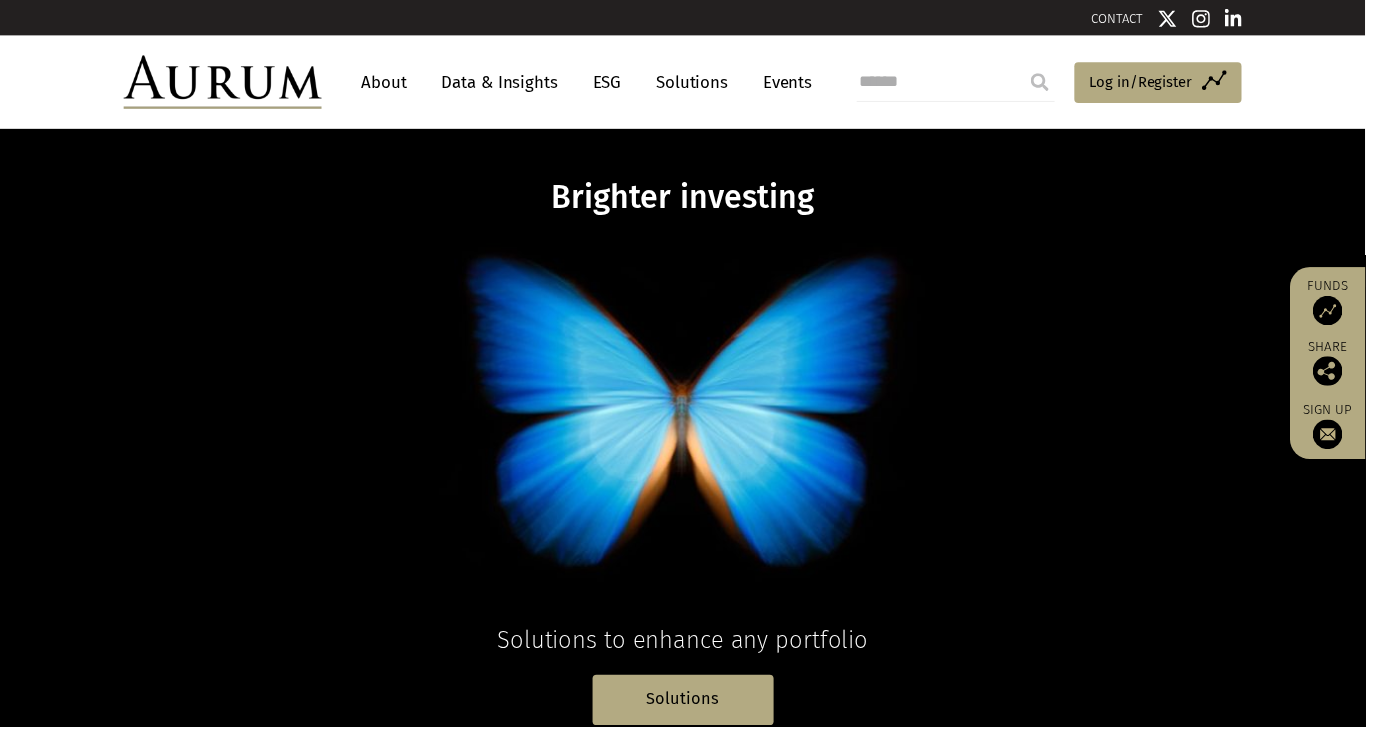 click at bounding box center [1342, 439] 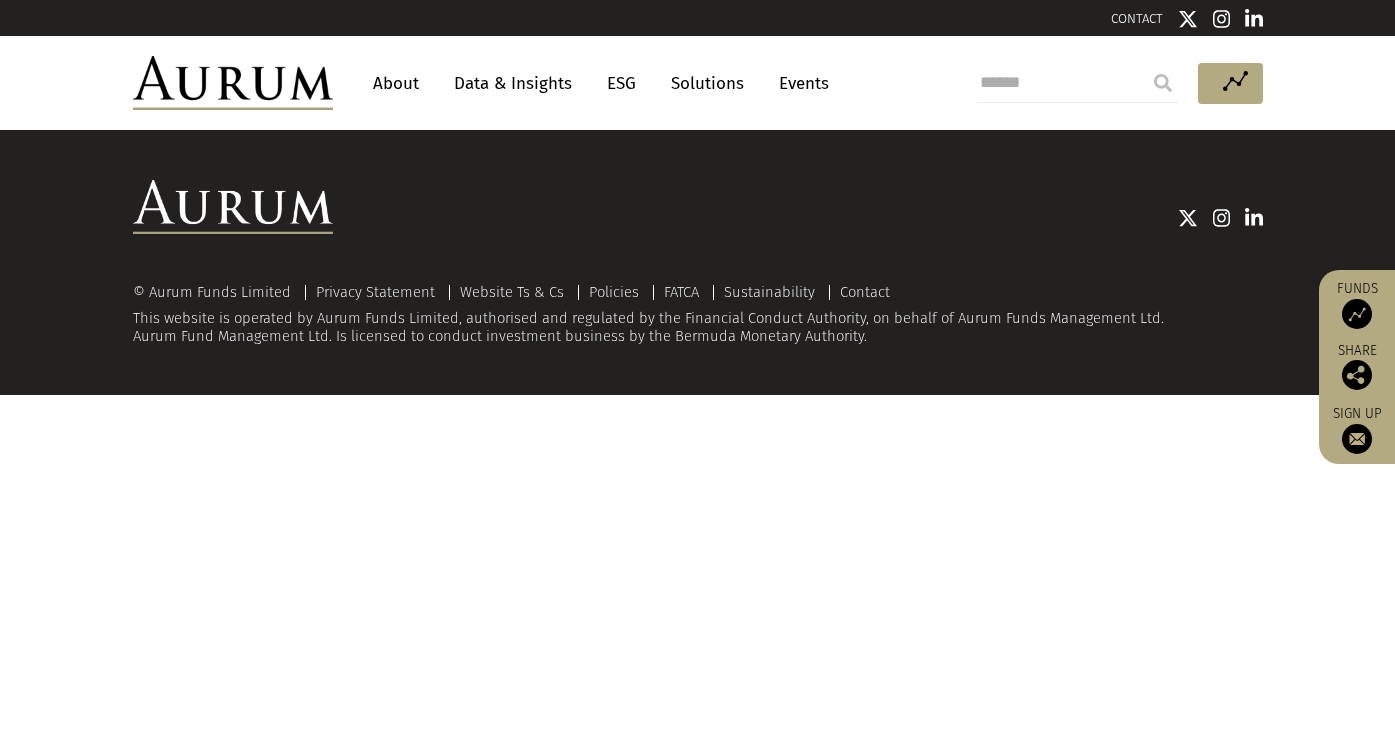 scroll, scrollTop: 0, scrollLeft: 0, axis: both 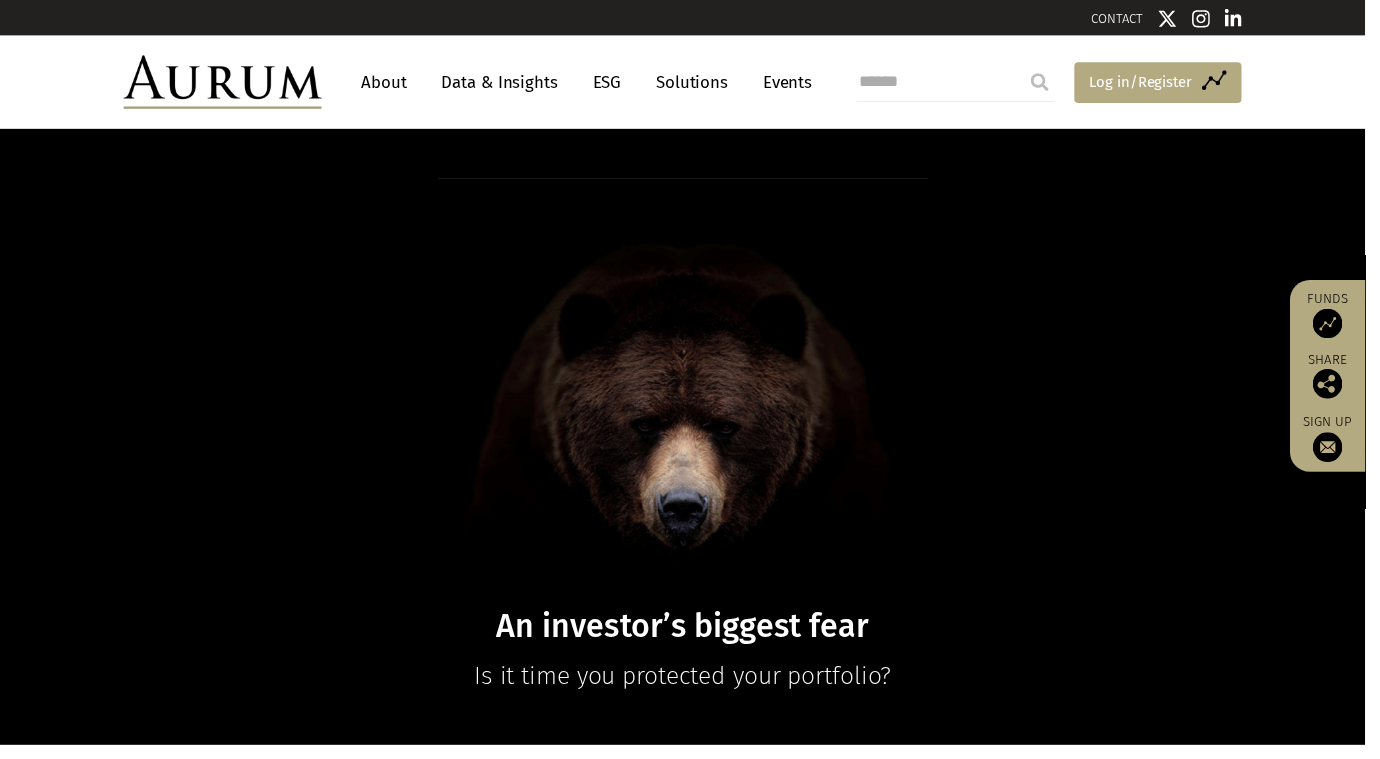 click on "Log in/Register" at bounding box center [1153, 83] 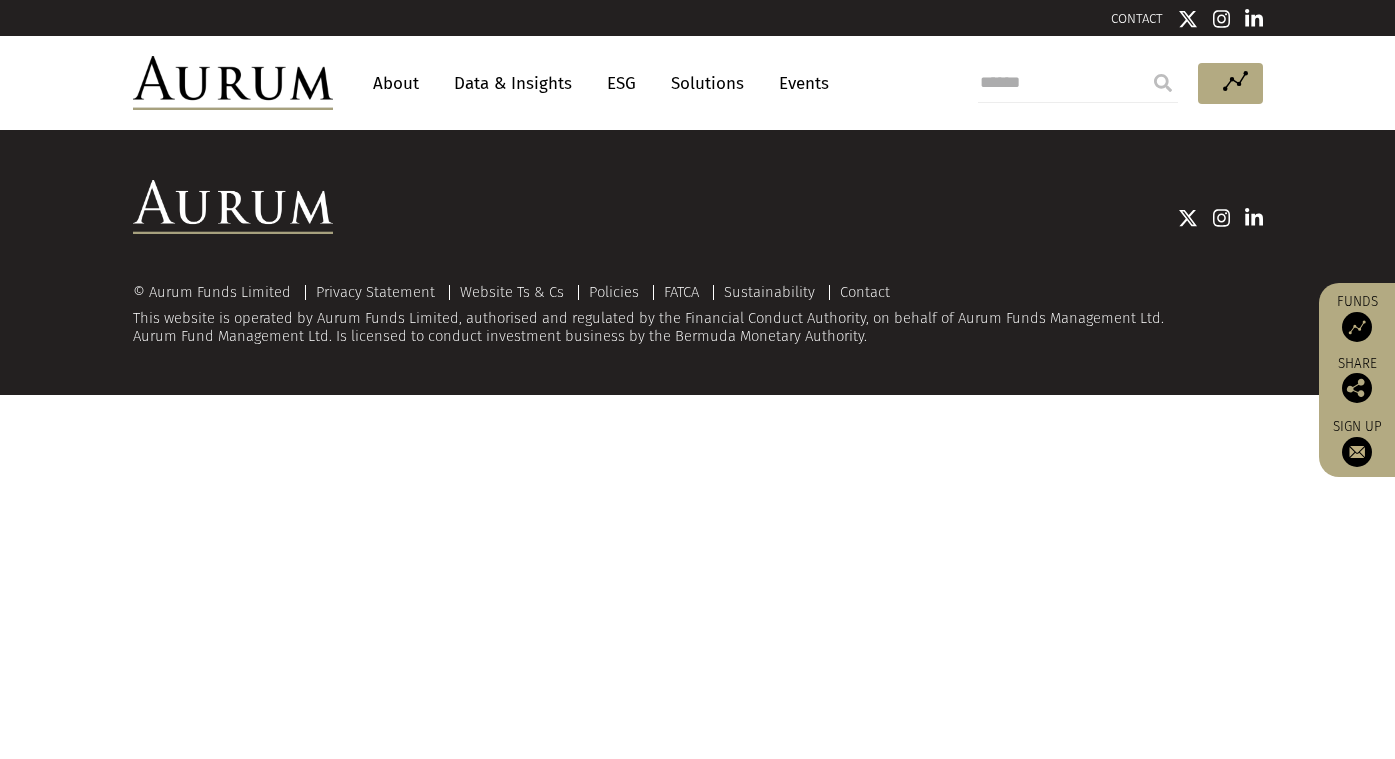 scroll, scrollTop: 0, scrollLeft: 0, axis: both 